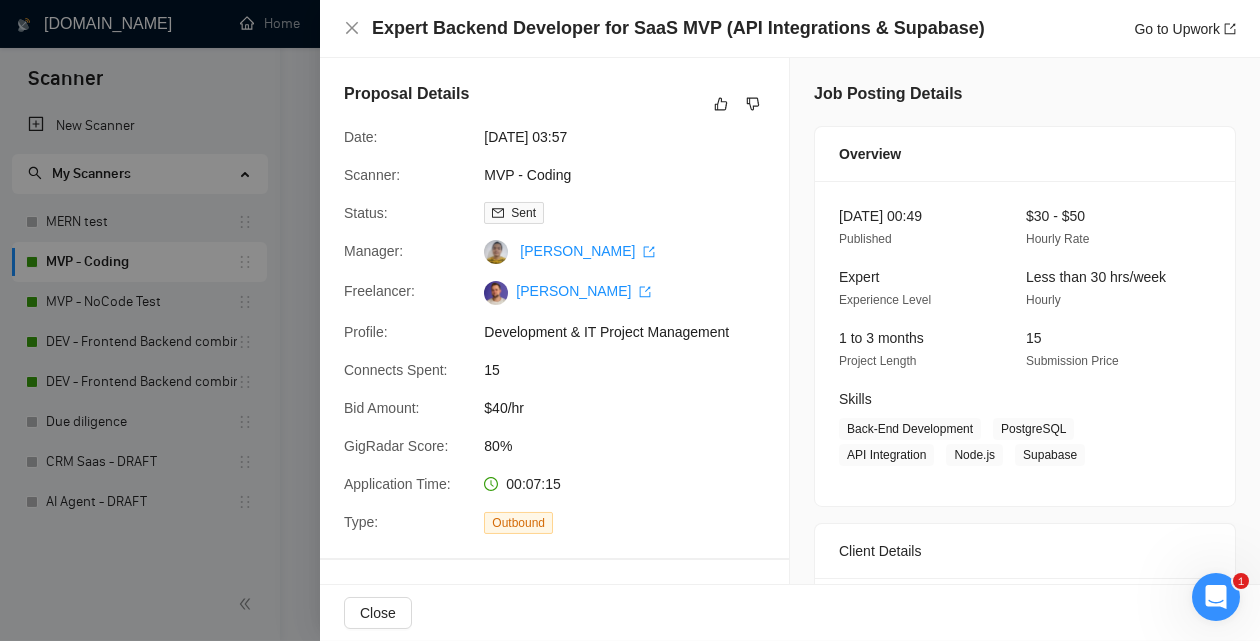 scroll, scrollTop: 0, scrollLeft: 0, axis: both 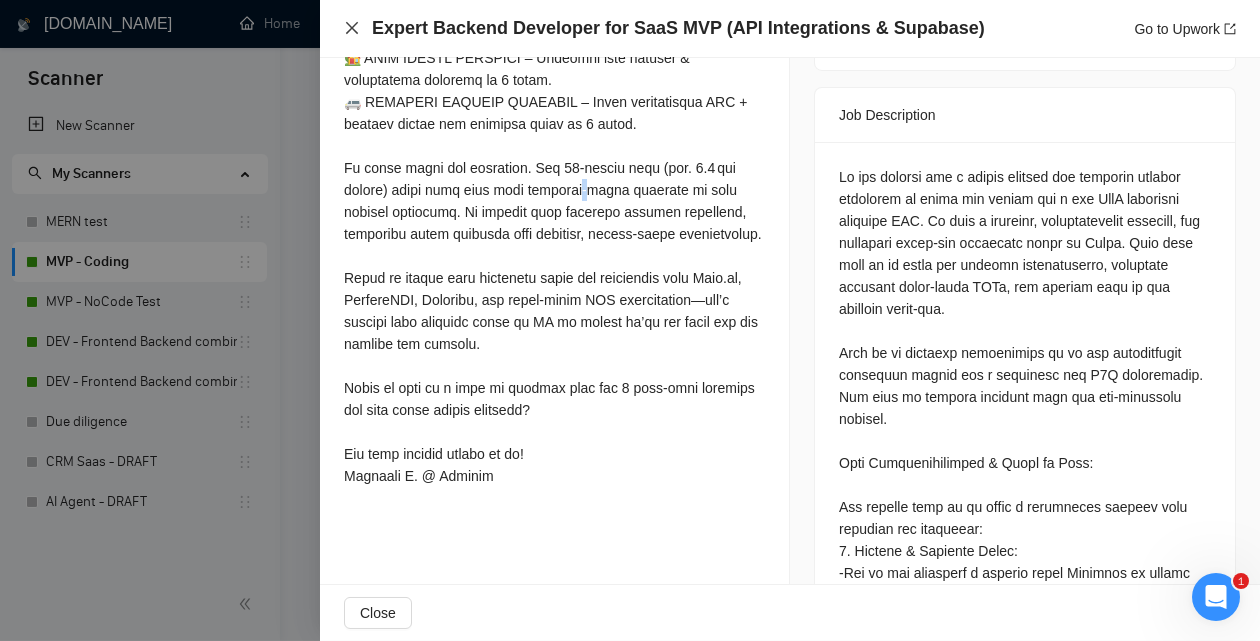 click 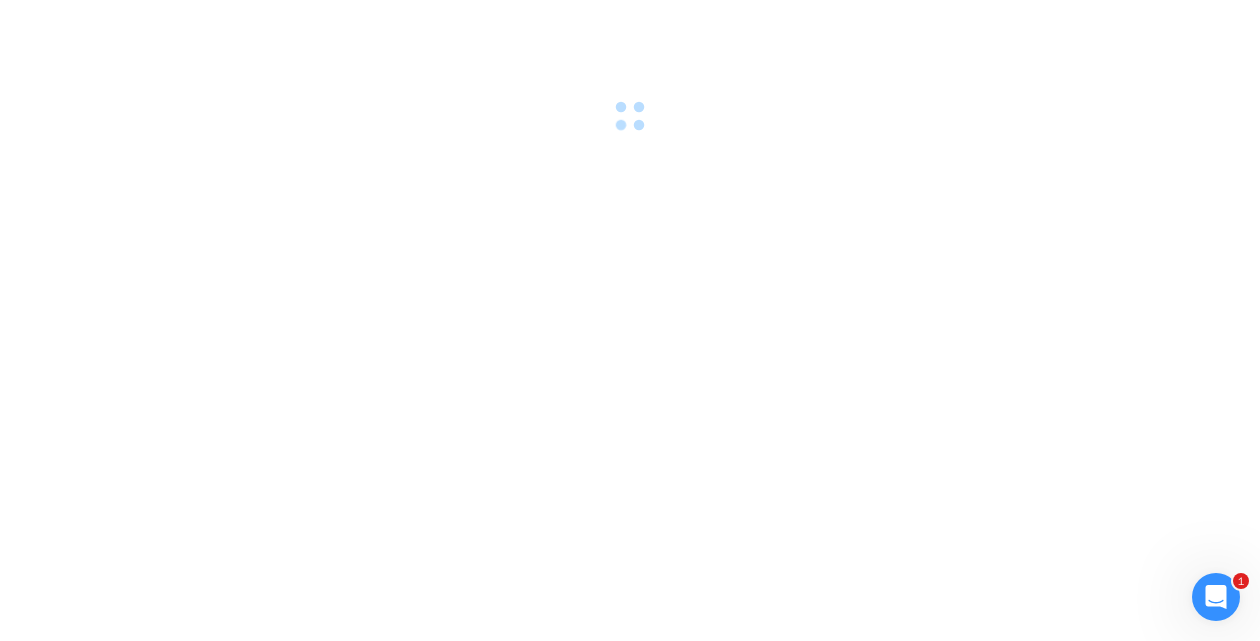 scroll, scrollTop: 0, scrollLeft: 0, axis: both 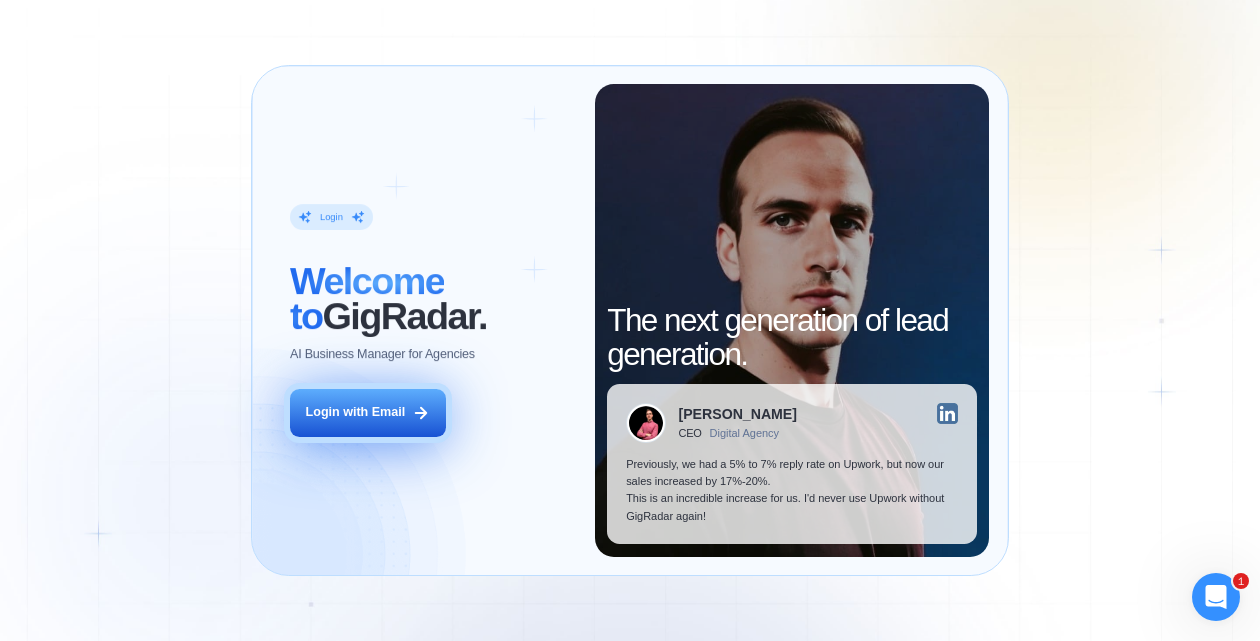 click 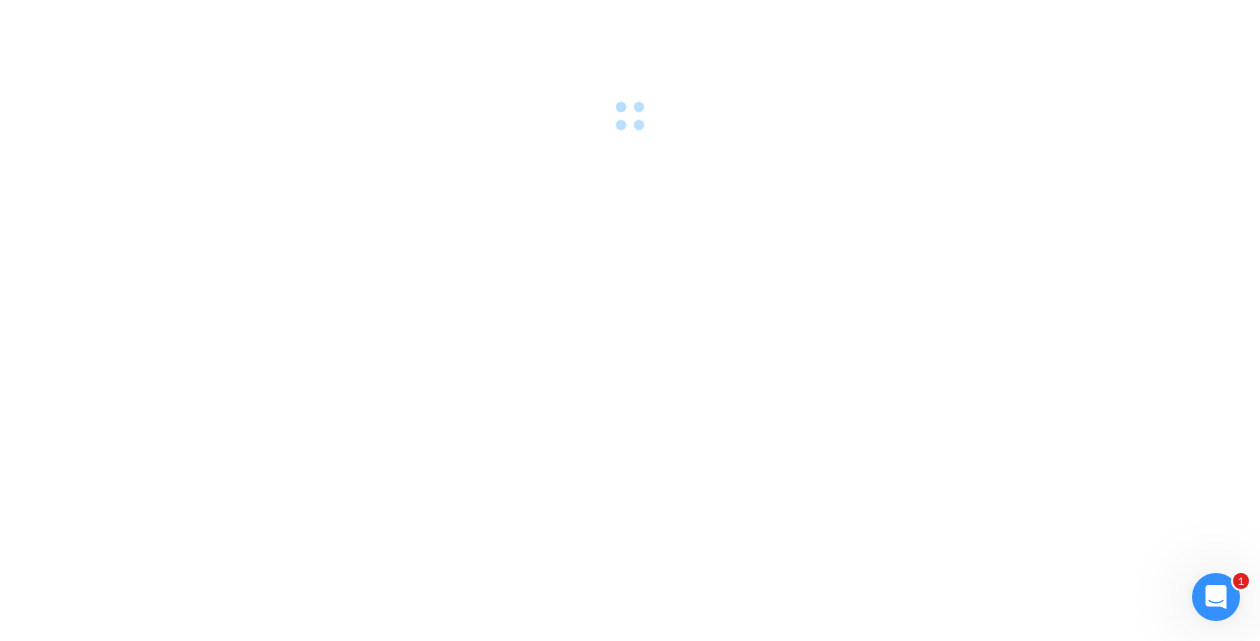 scroll, scrollTop: 0, scrollLeft: 0, axis: both 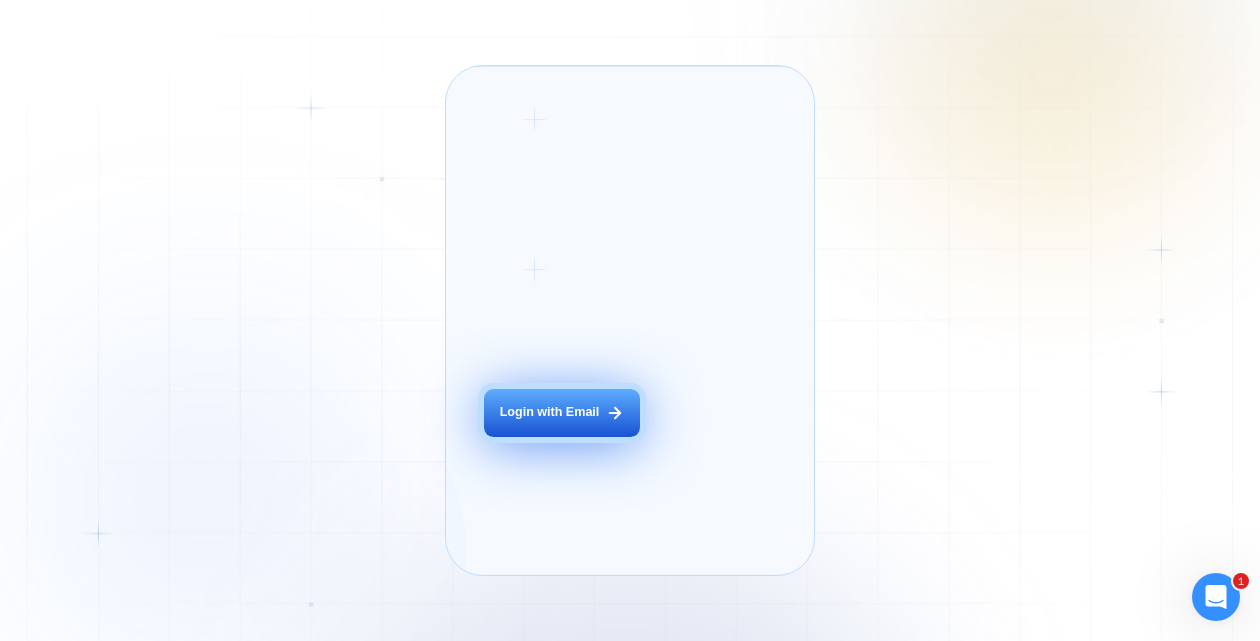 click on "Login with Email" at bounding box center [562, 413] 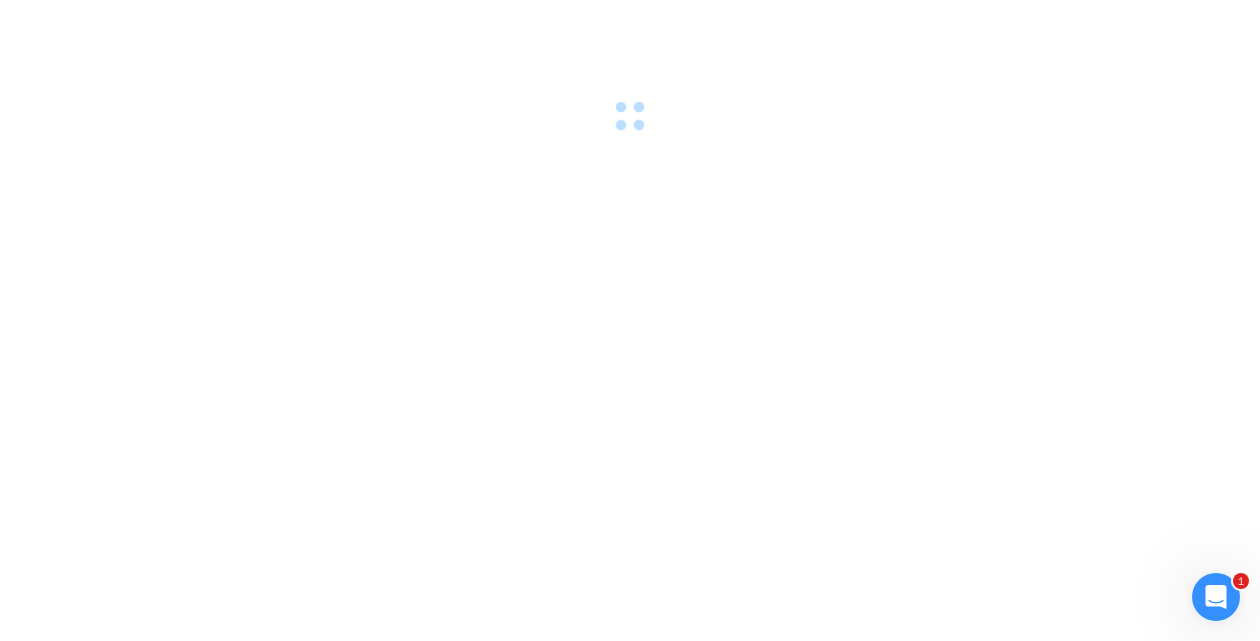 scroll, scrollTop: 0, scrollLeft: 0, axis: both 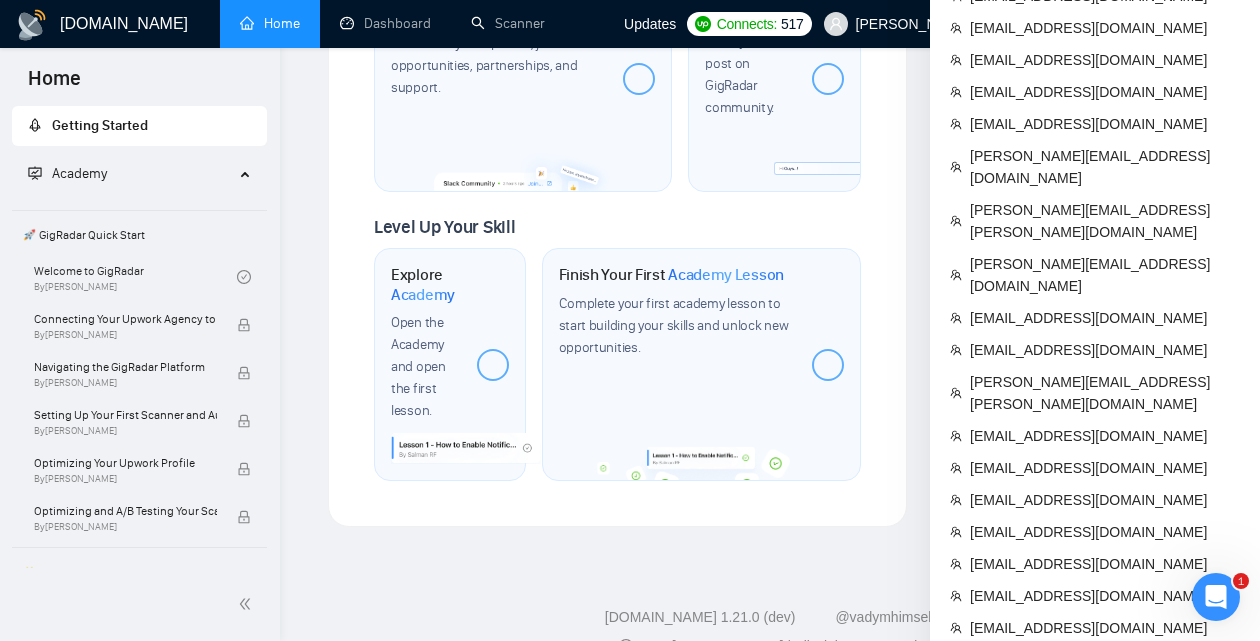 click on "[EMAIL_ADDRESS][DOMAIN_NAME]" at bounding box center [1095, 746] 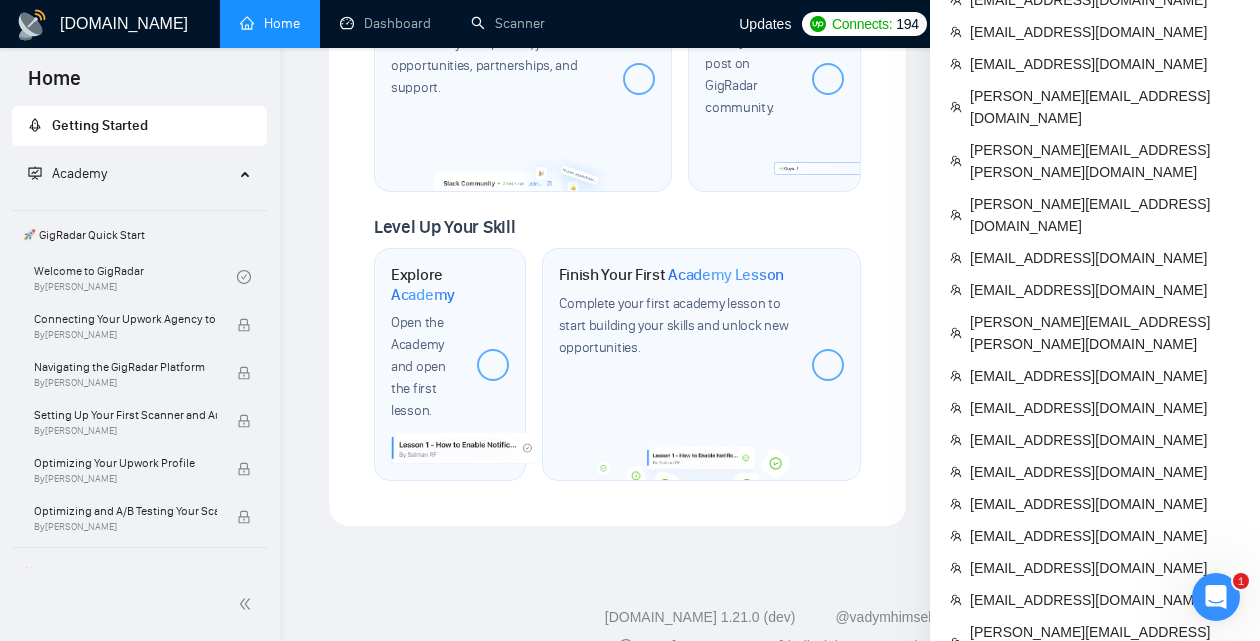 scroll, scrollTop: 1196, scrollLeft: 0, axis: vertical 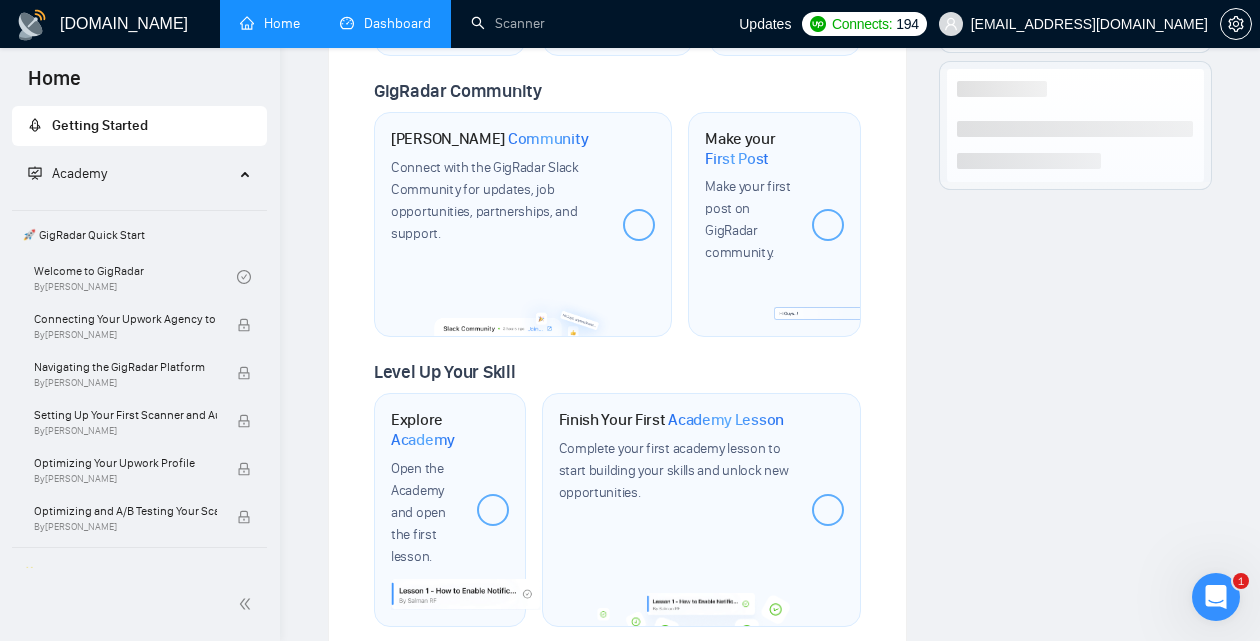 click on "Dashboard" at bounding box center [385, 23] 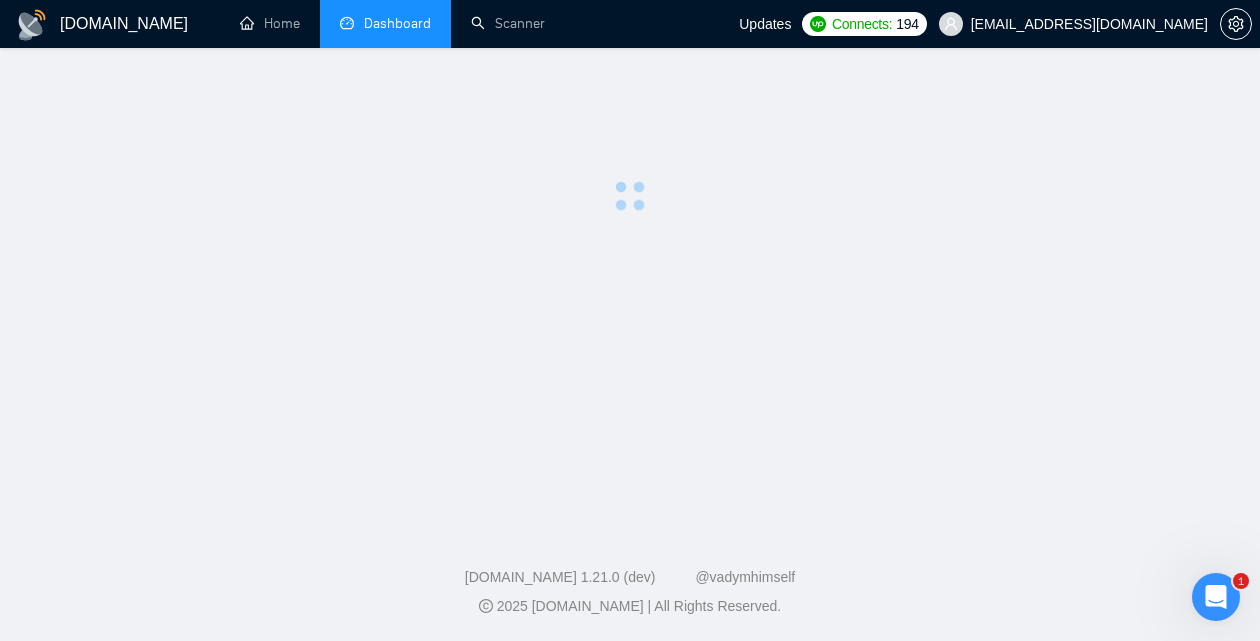 scroll, scrollTop: 0, scrollLeft: 0, axis: both 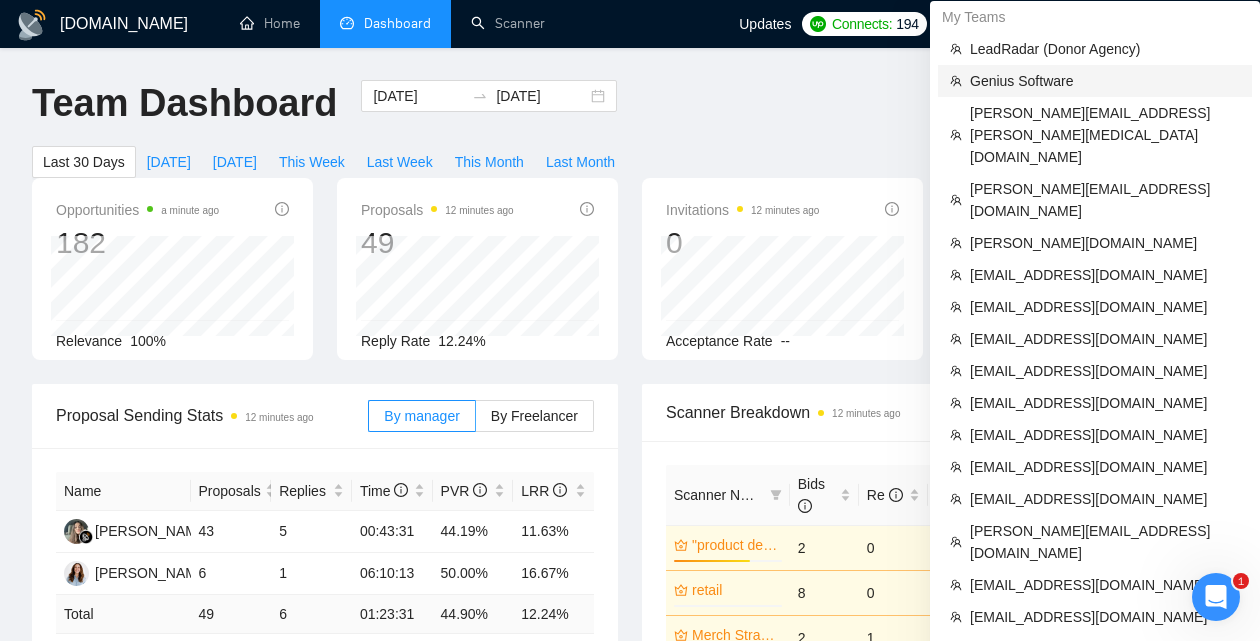 click on "Genius Software" at bounding box center [1105, 81] 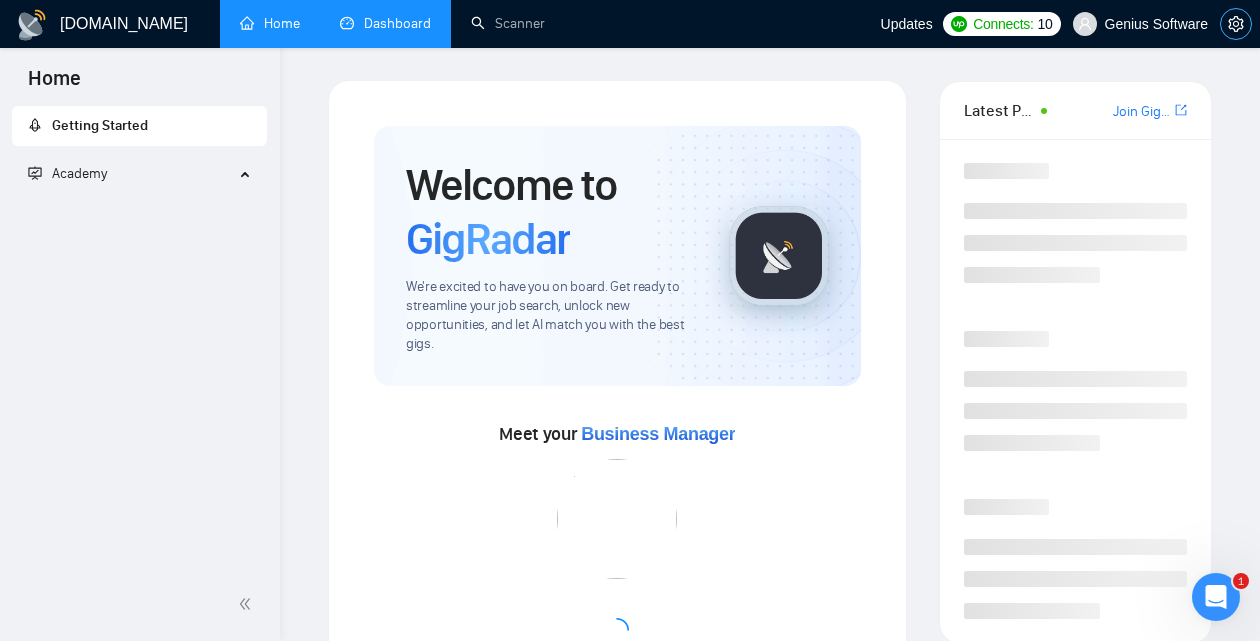 click 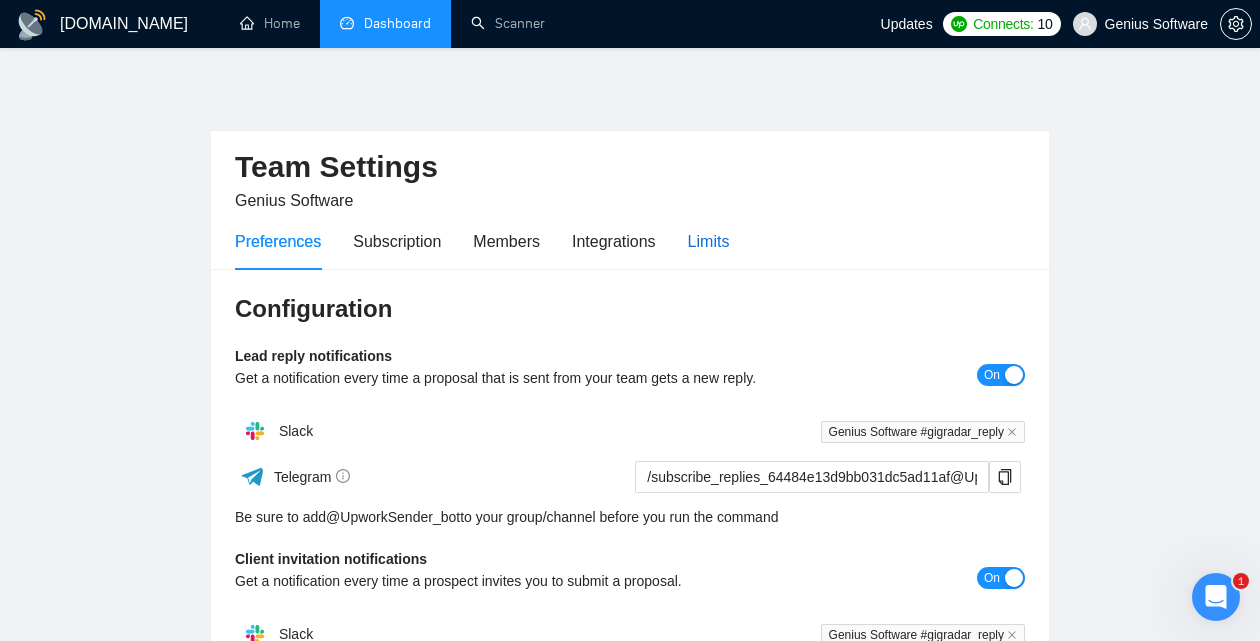click on "Limits" at bounding box center (709, 241) 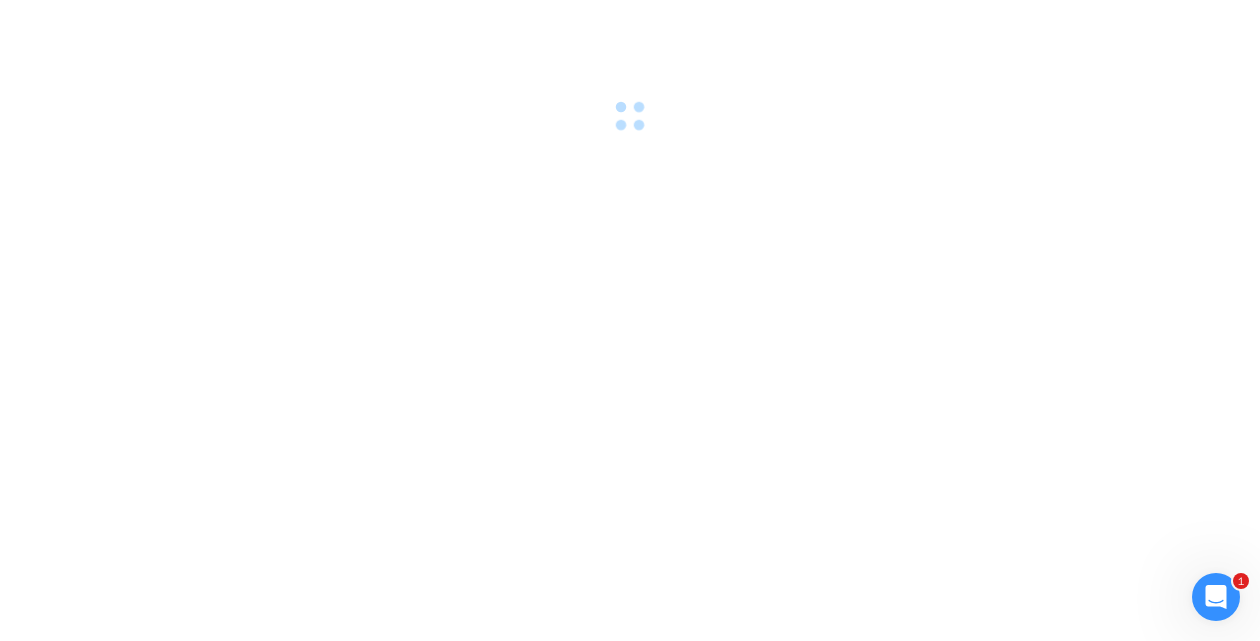 scroll, scrollTop: 0, scrollLeft: 0, axis: both 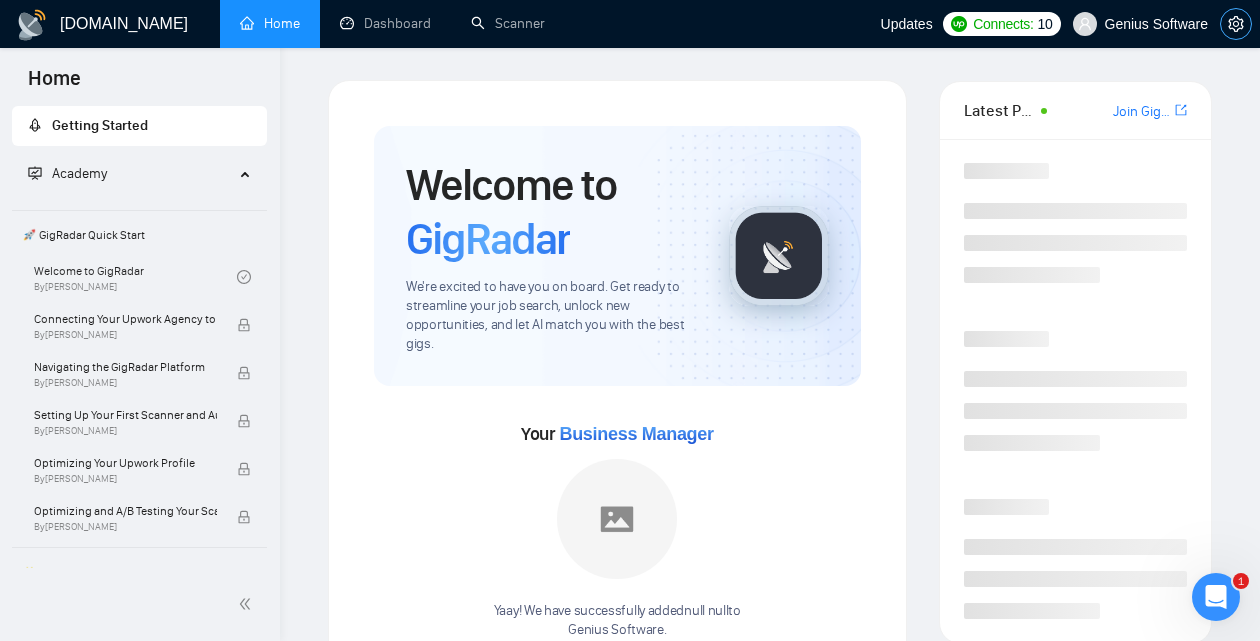 click 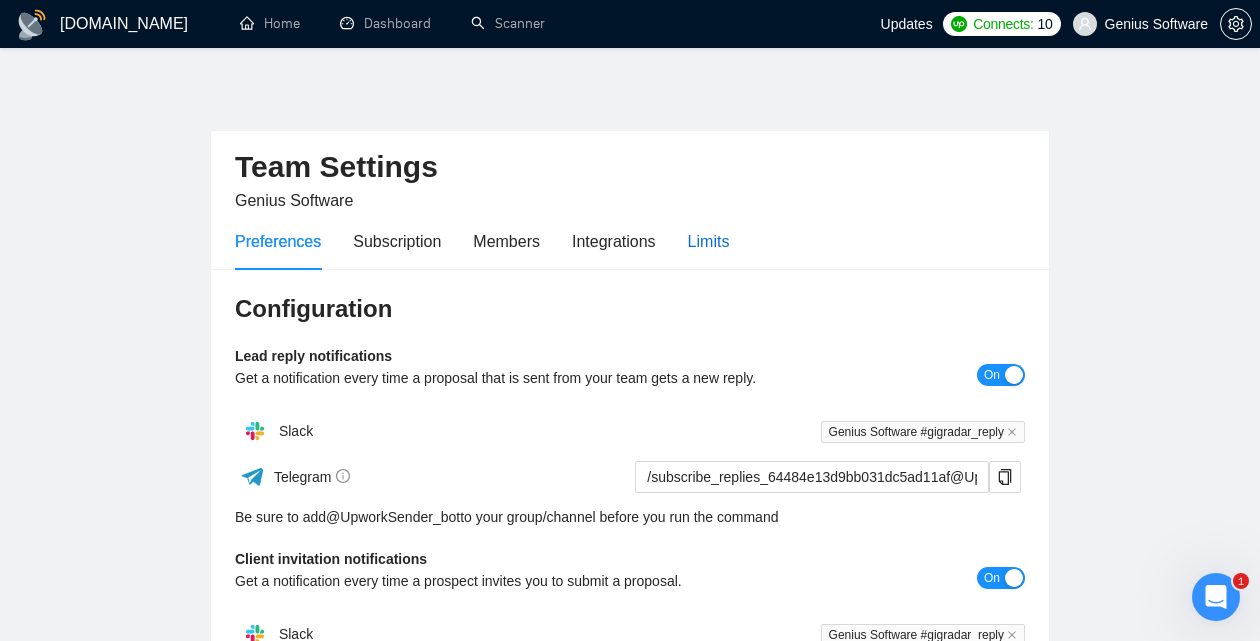 click on "Limits" at bounding box center [709, 241] 